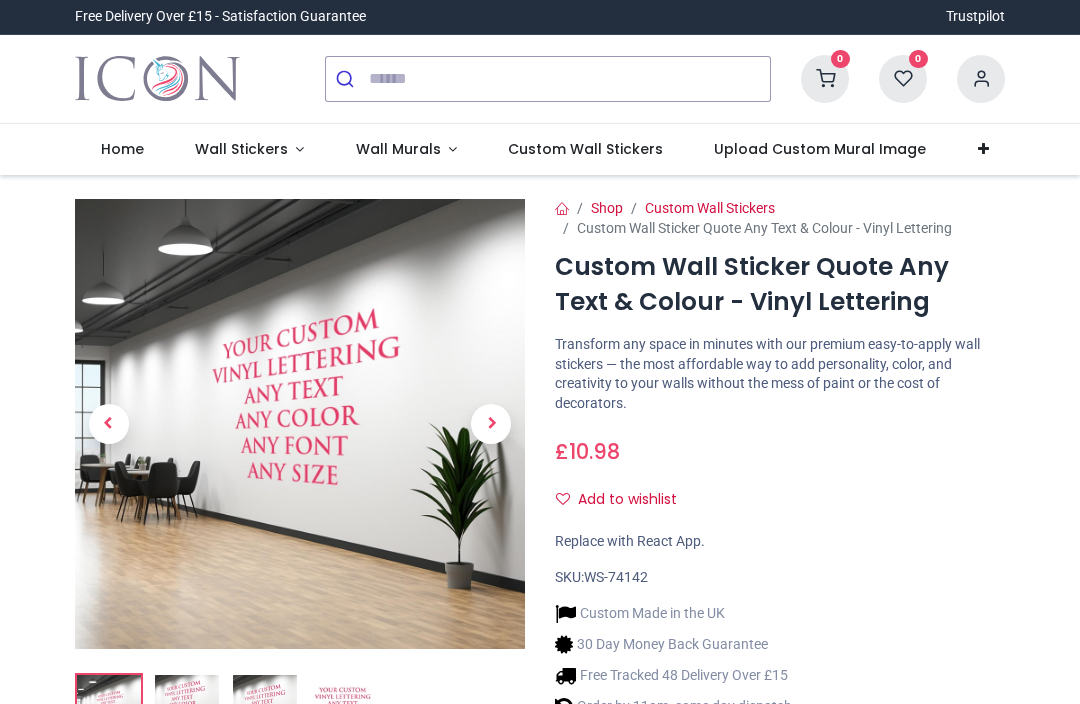 scroll, scrollTop: 0, scrollLeft: 0, axis: both 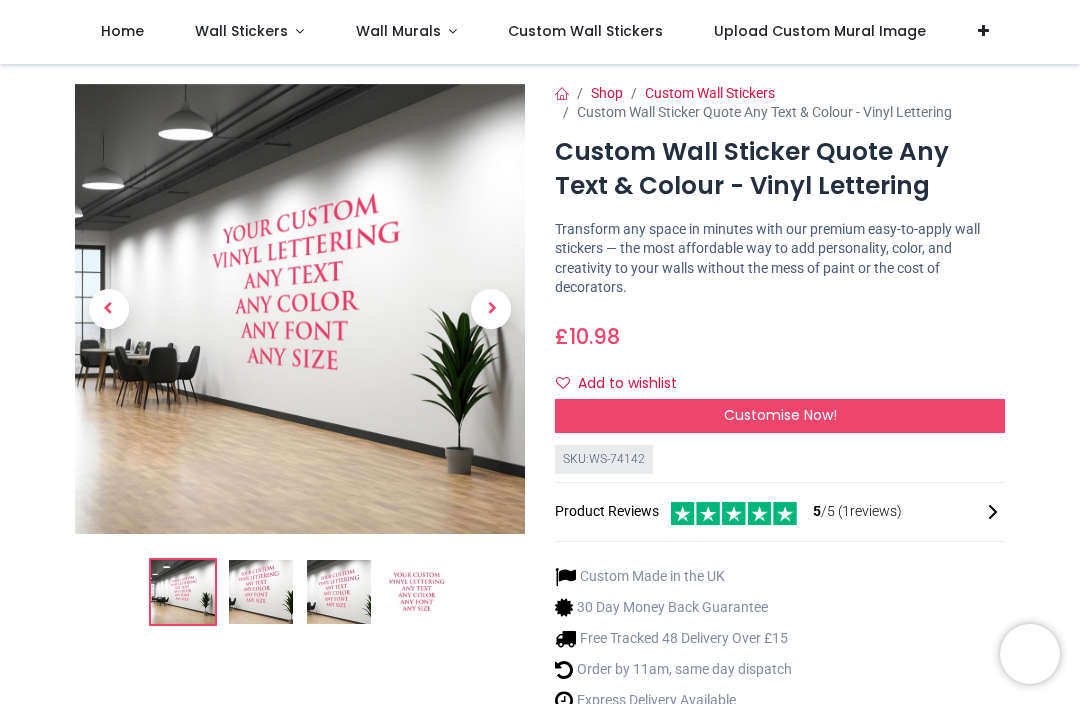 click on "Customise Now!" at bounding box center (780, 416) 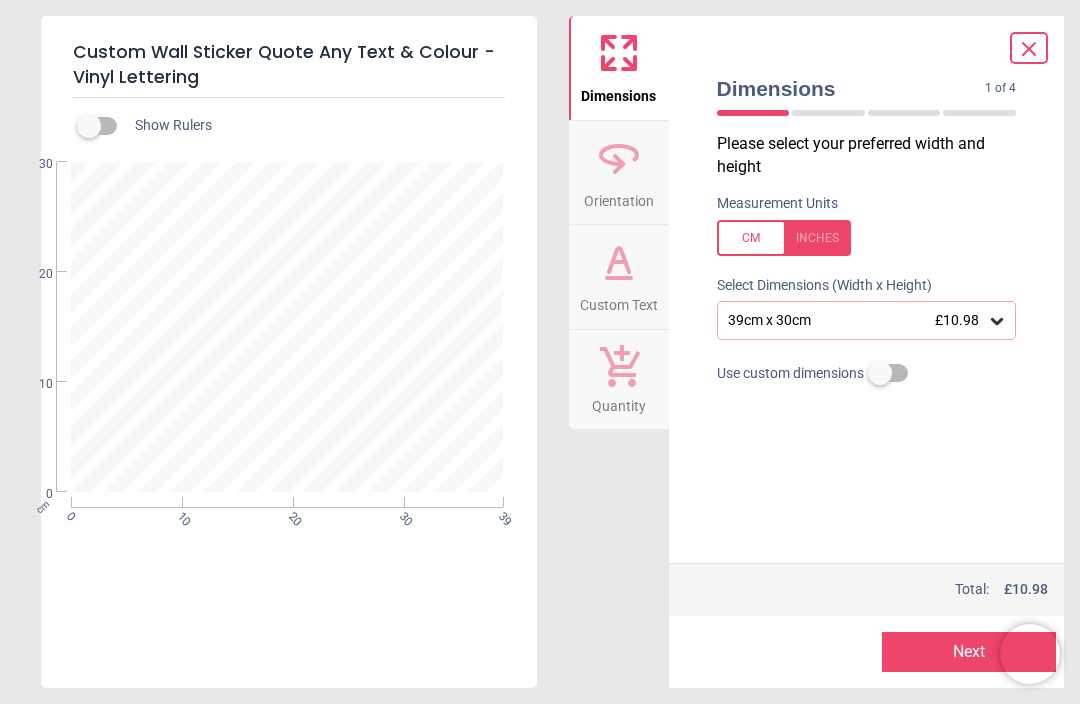 click 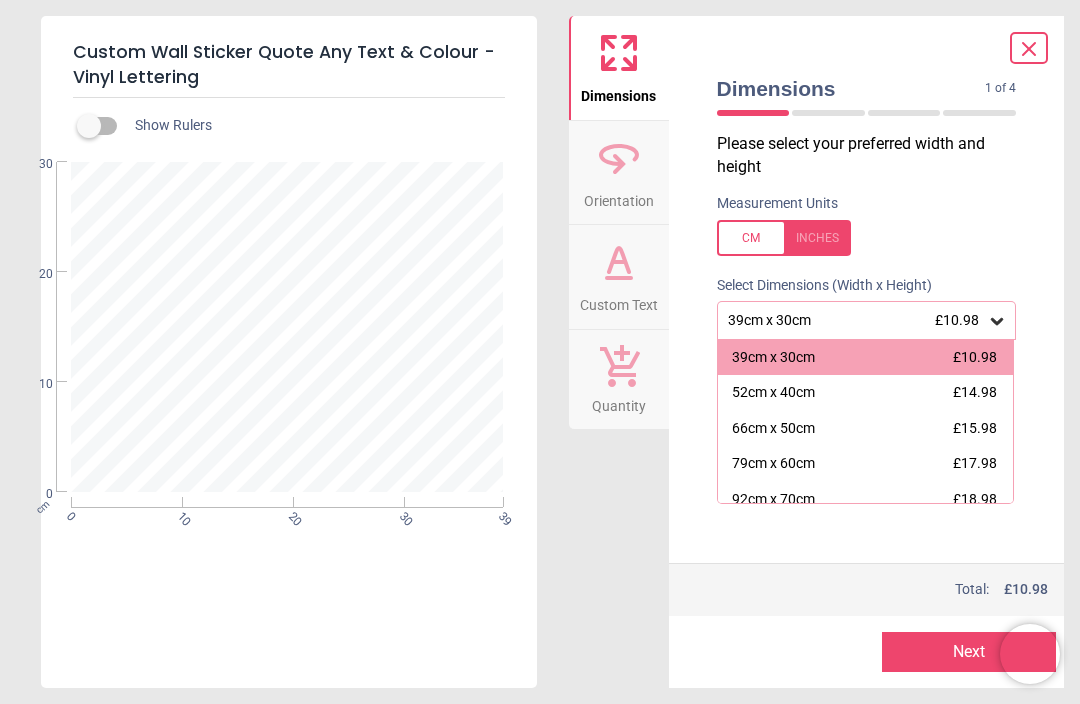 click 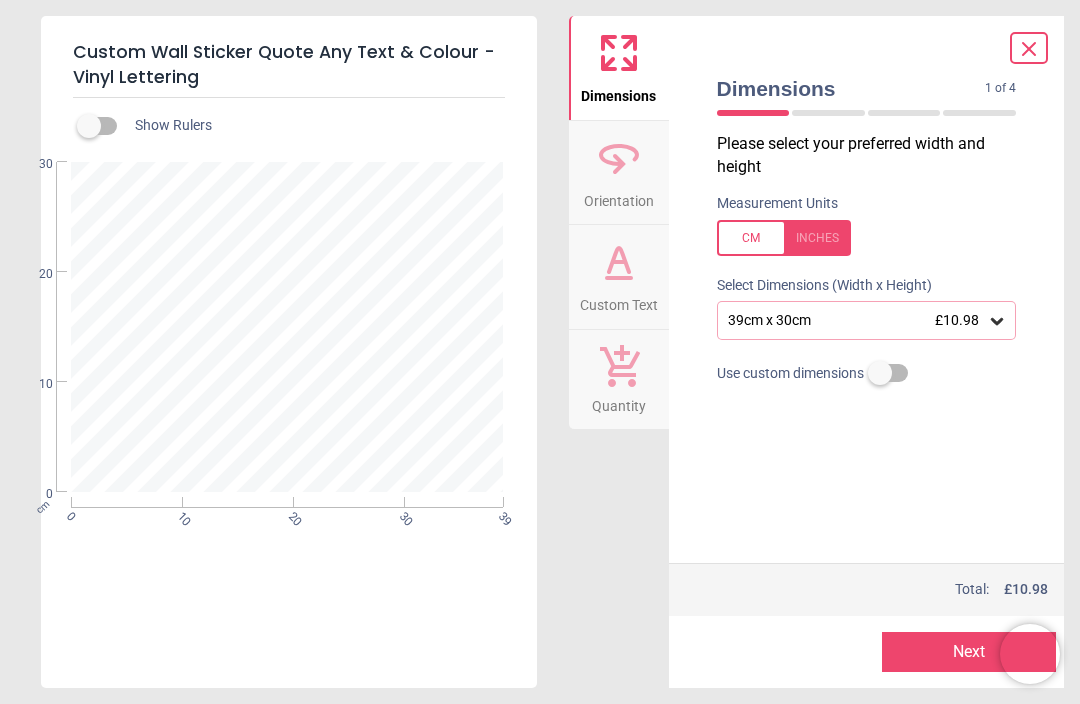 click at bounding box center [287, 327] 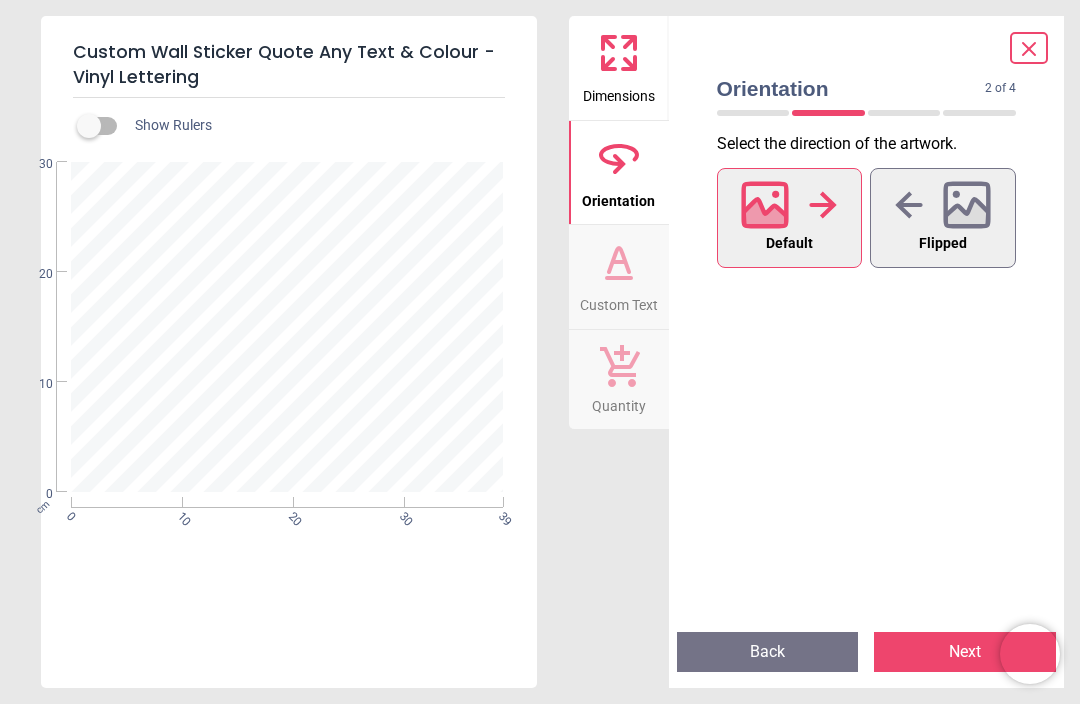 click on "Next" at bounding box center [965, 652] 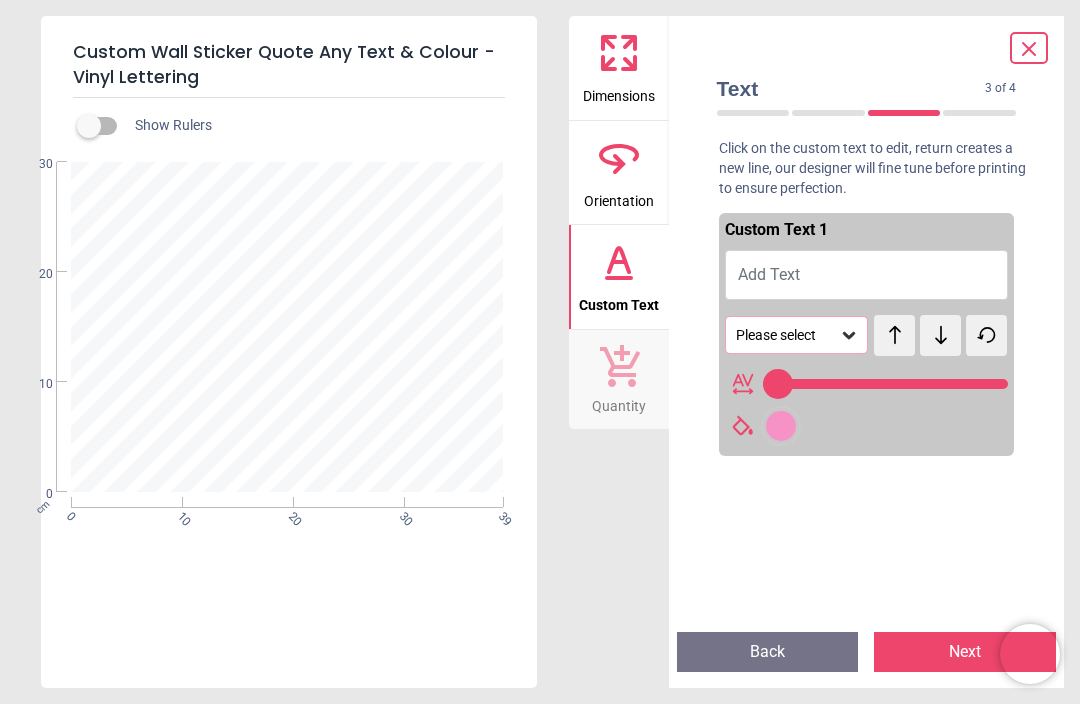 type on "**" 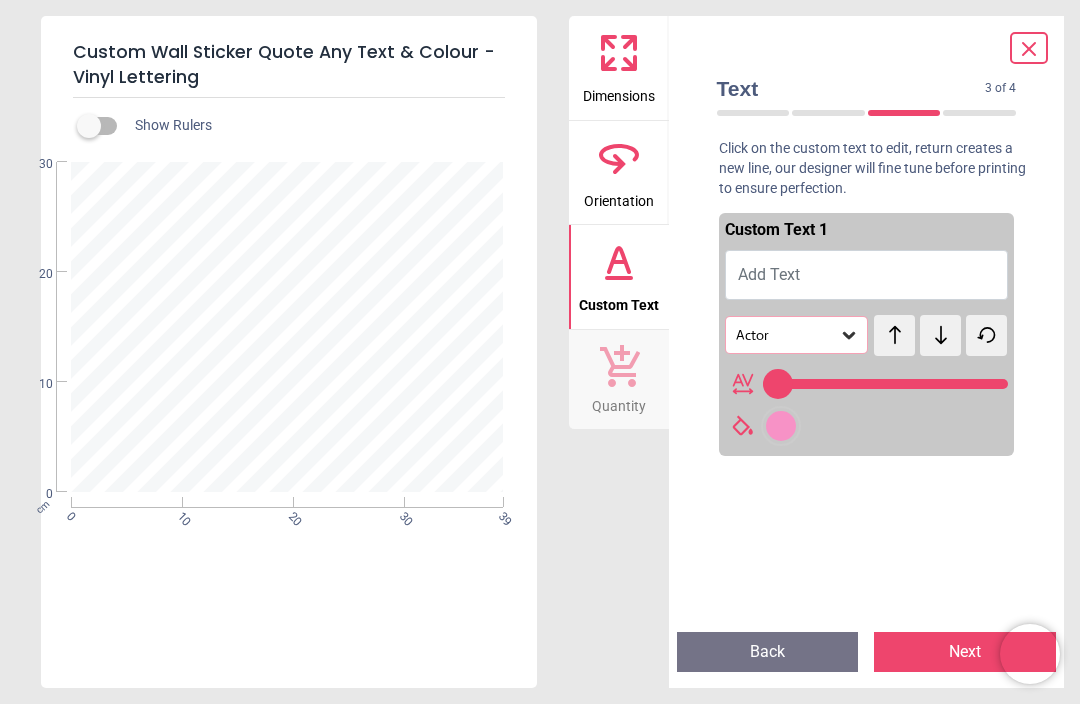 click on "Add Text" at bounding box center (867, 275) 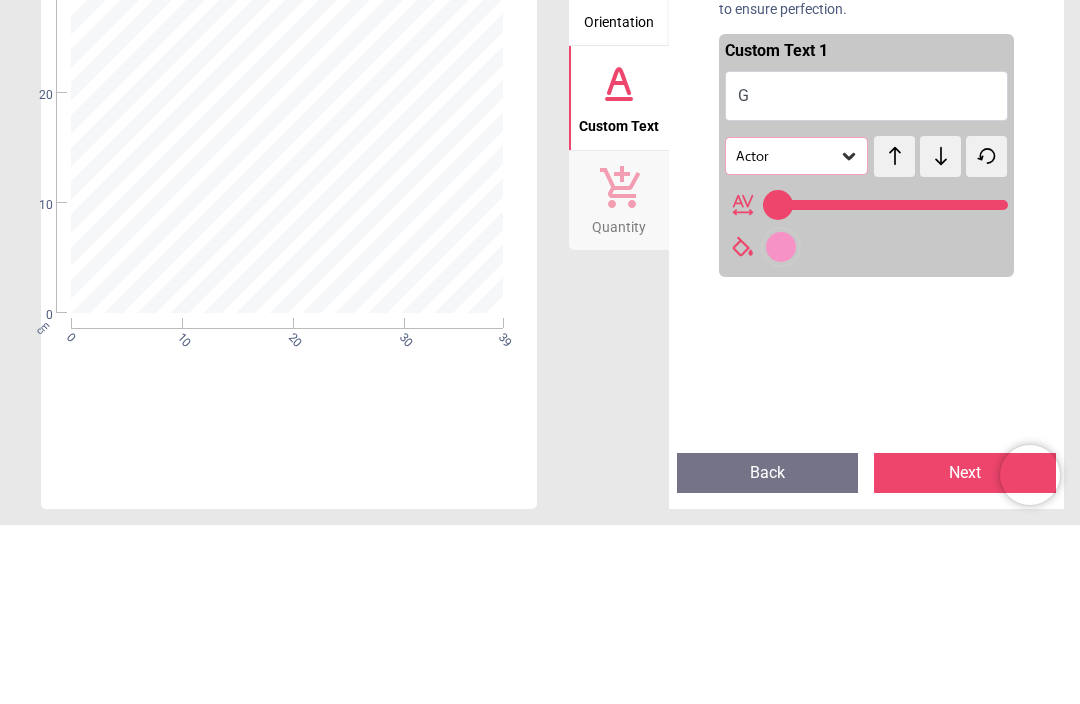 type on "**" 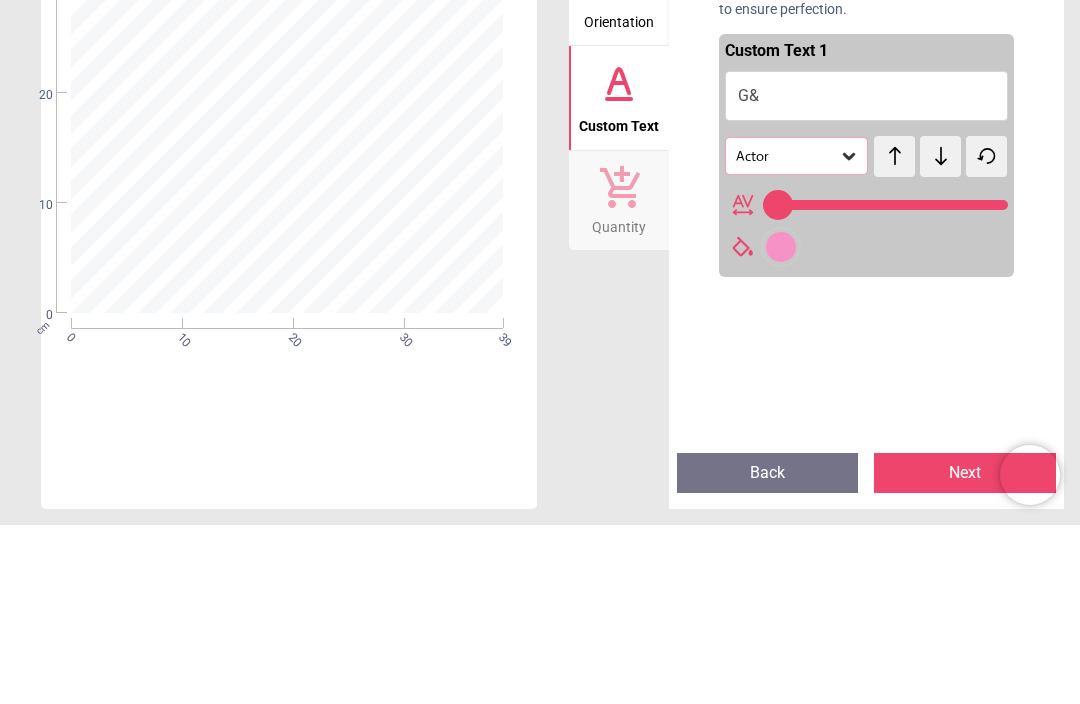 type on "***" 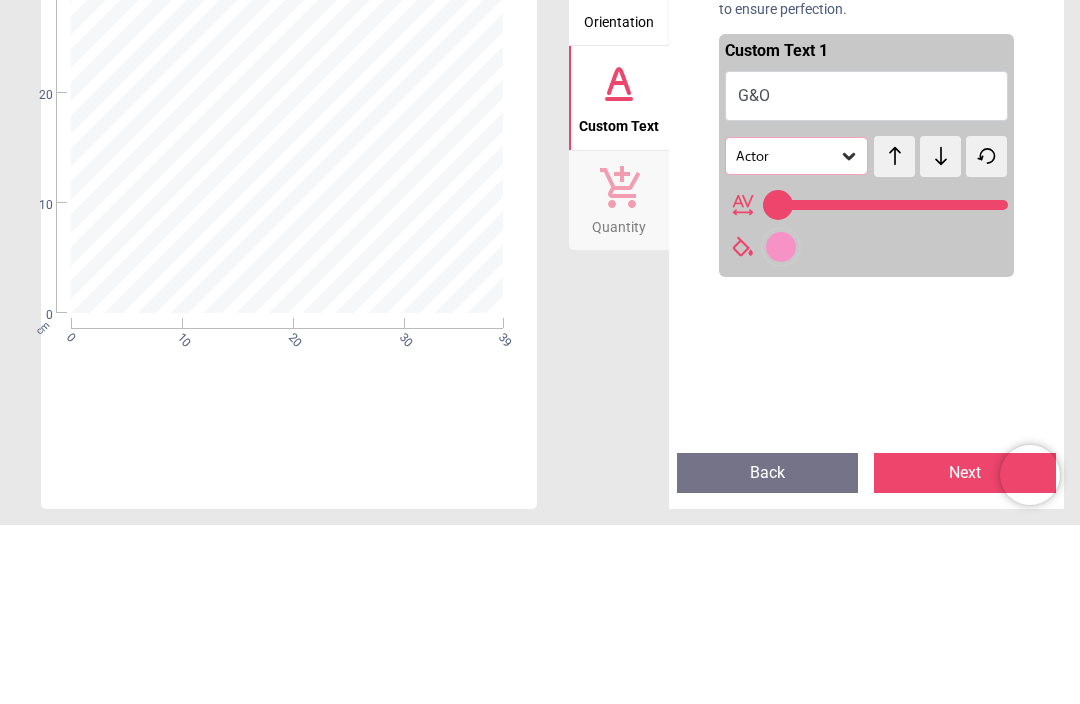 scroll, scrollTop: 0, scrollLeft: 0, axis: both 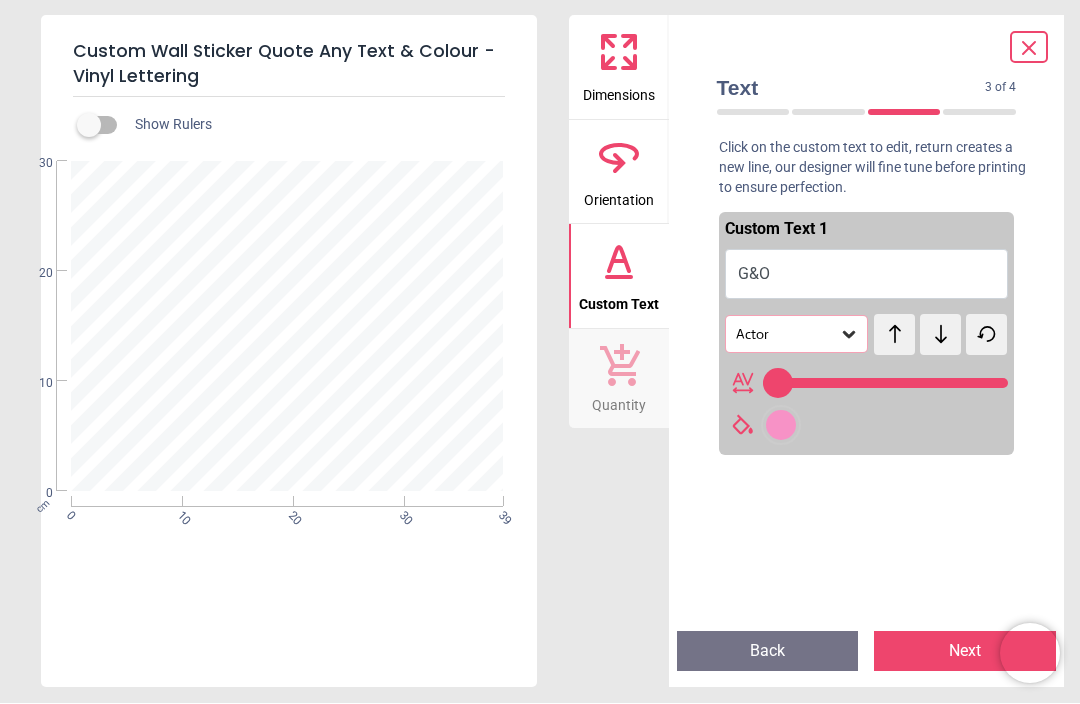 type on "***" 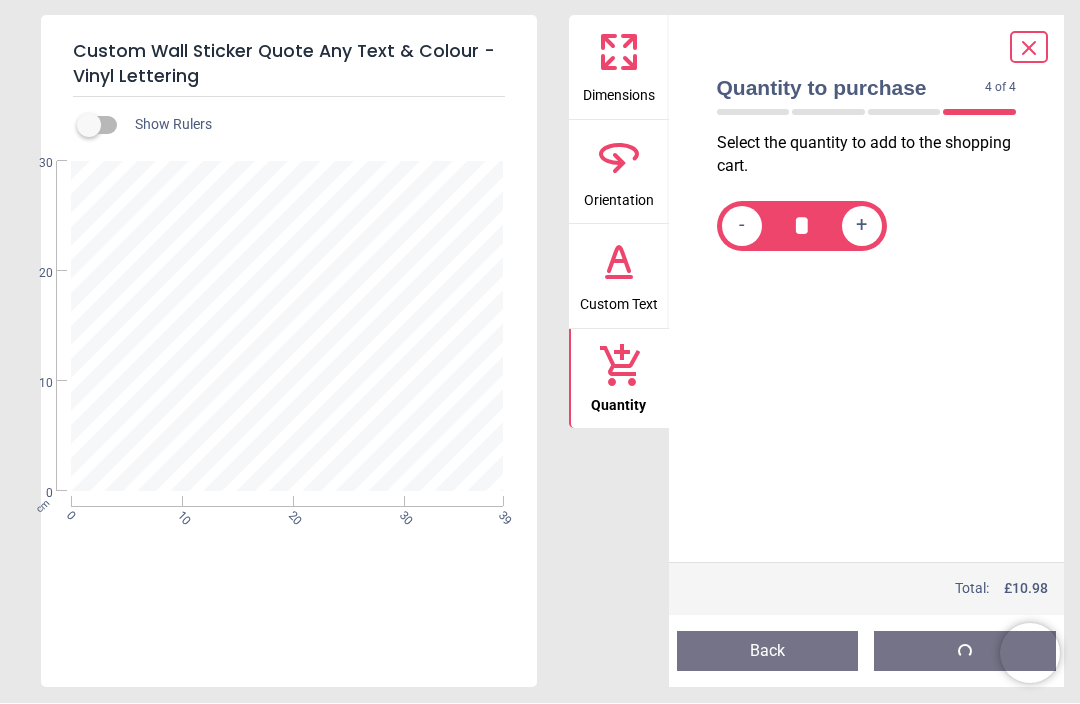click on "+" at bounding box center [862, 227] 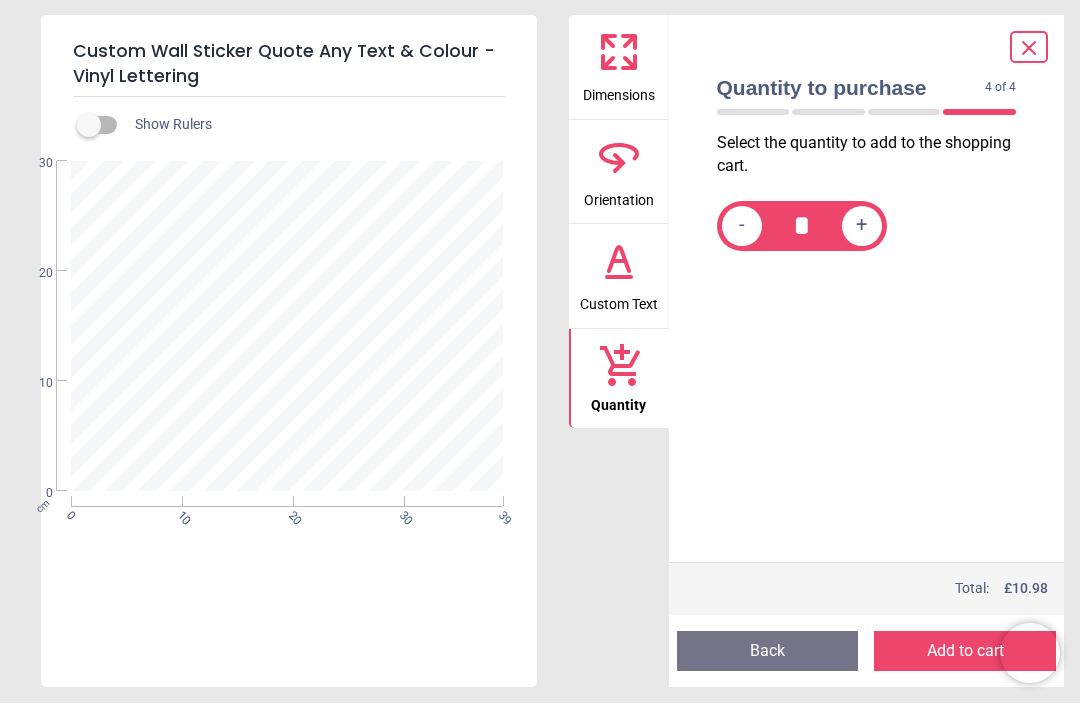 click 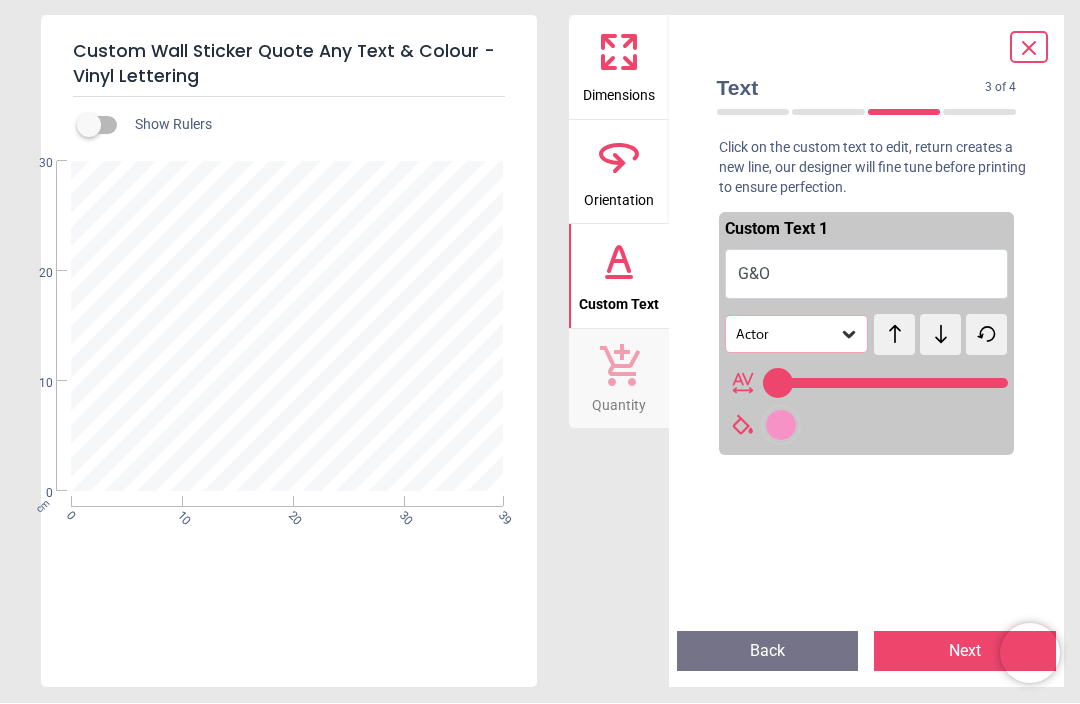 type on "***" 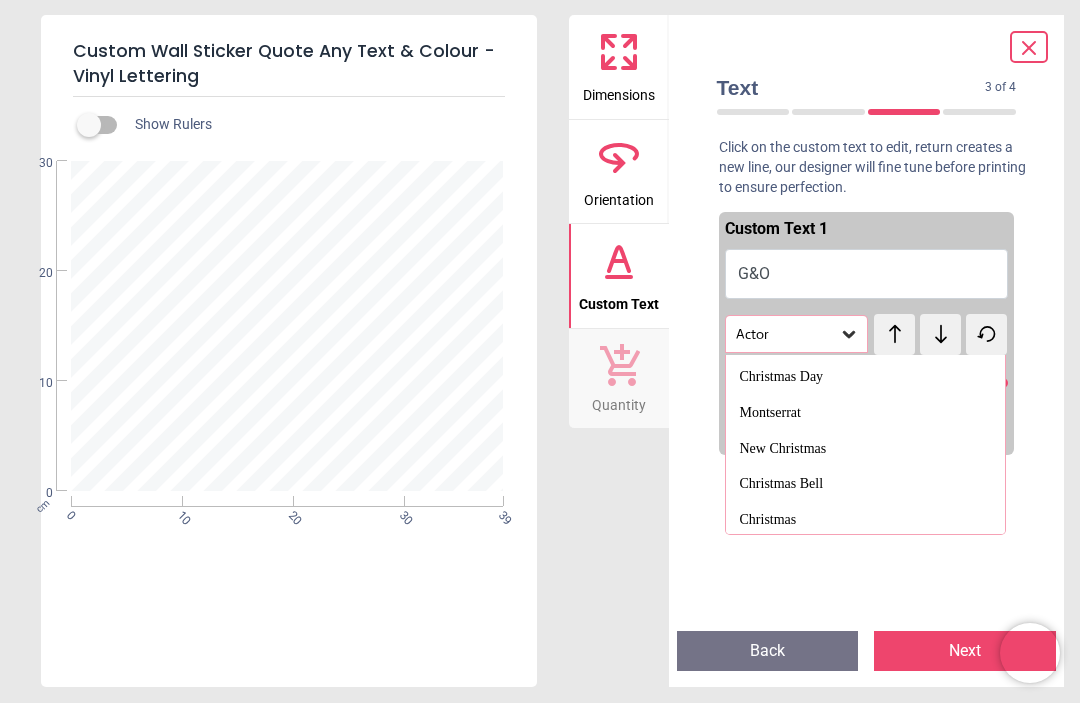 scroll, scrollTop: 2200, scrollLeft: 0, axis: vertical 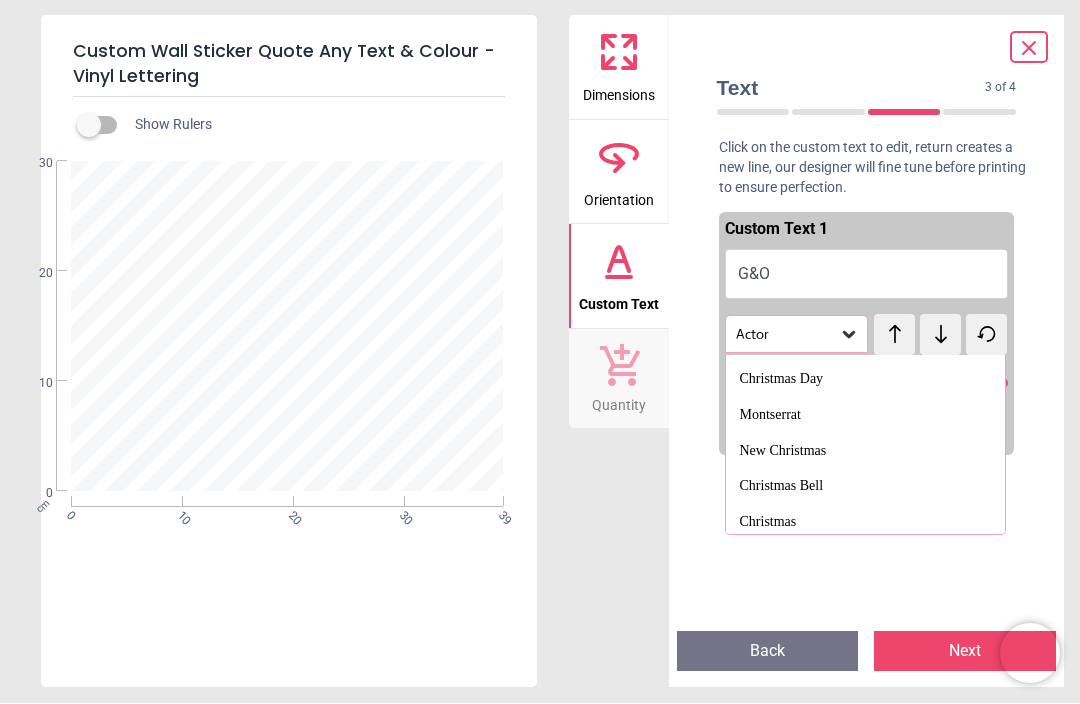 click on "Back" at bounding box center [768, 652] 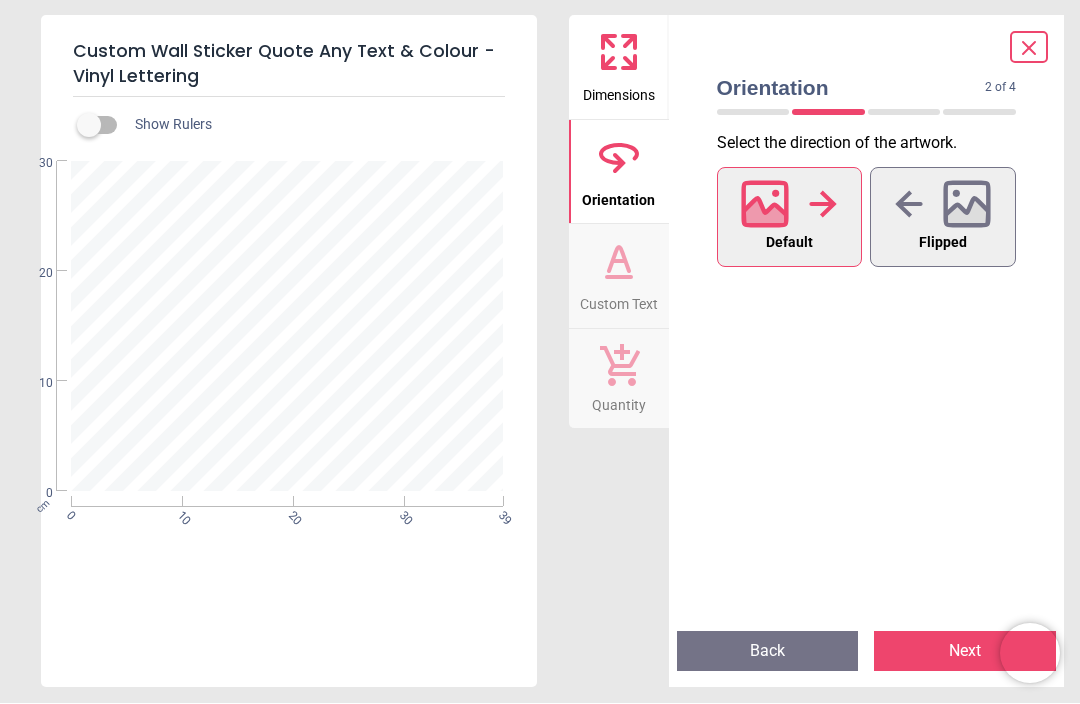 click on "Default Flipped" at bounding box center [867, 390] 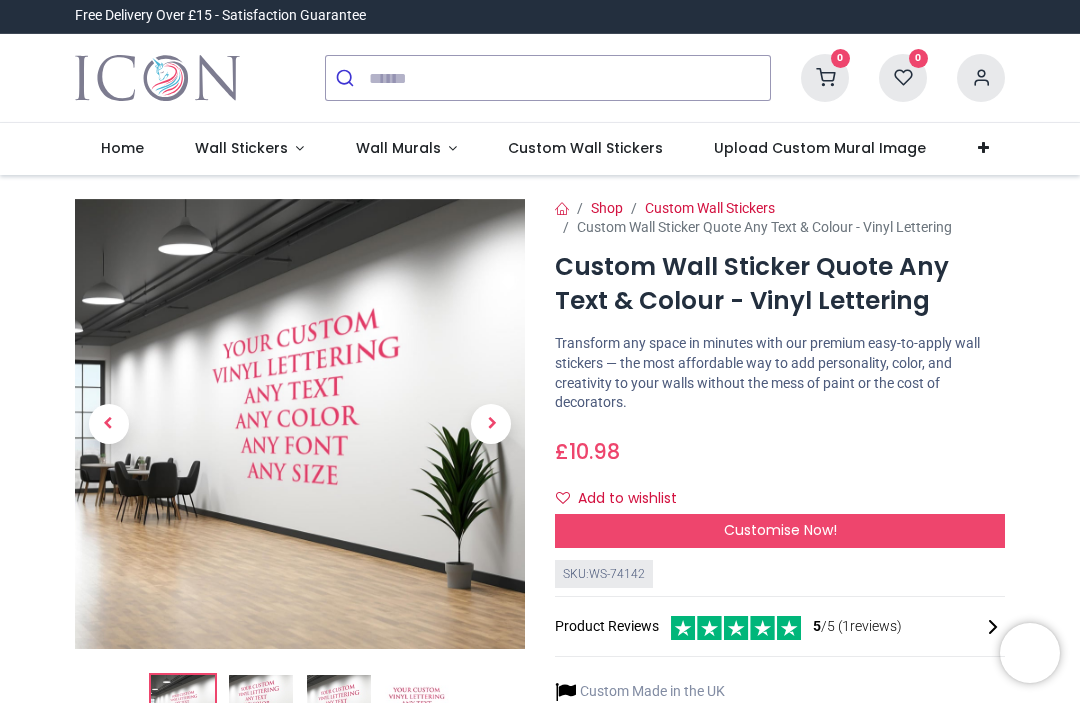 scroll, scrollTop: 0, scrollLeft: 0, axis: both 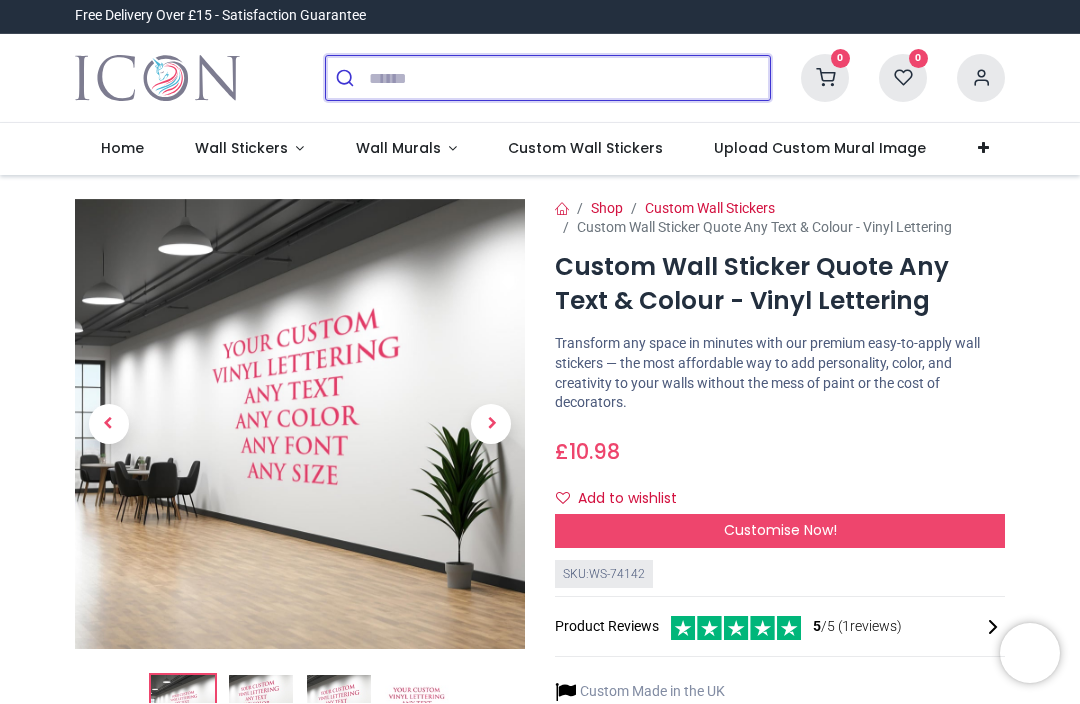click at bounding box center (569, 79) 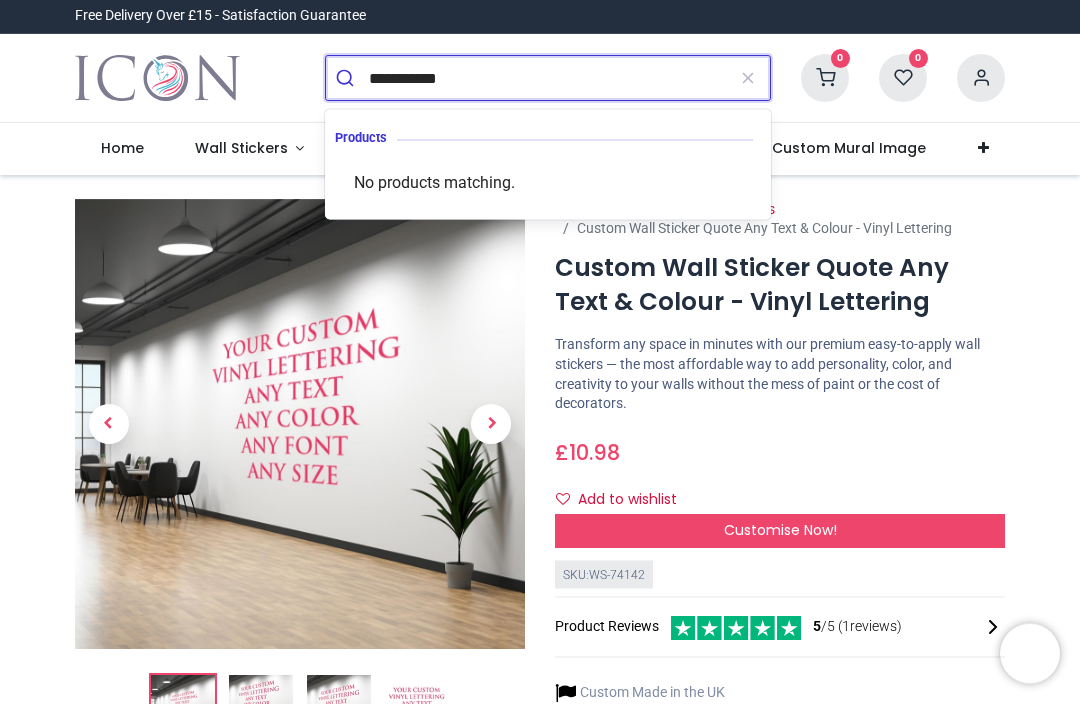type on "**********" 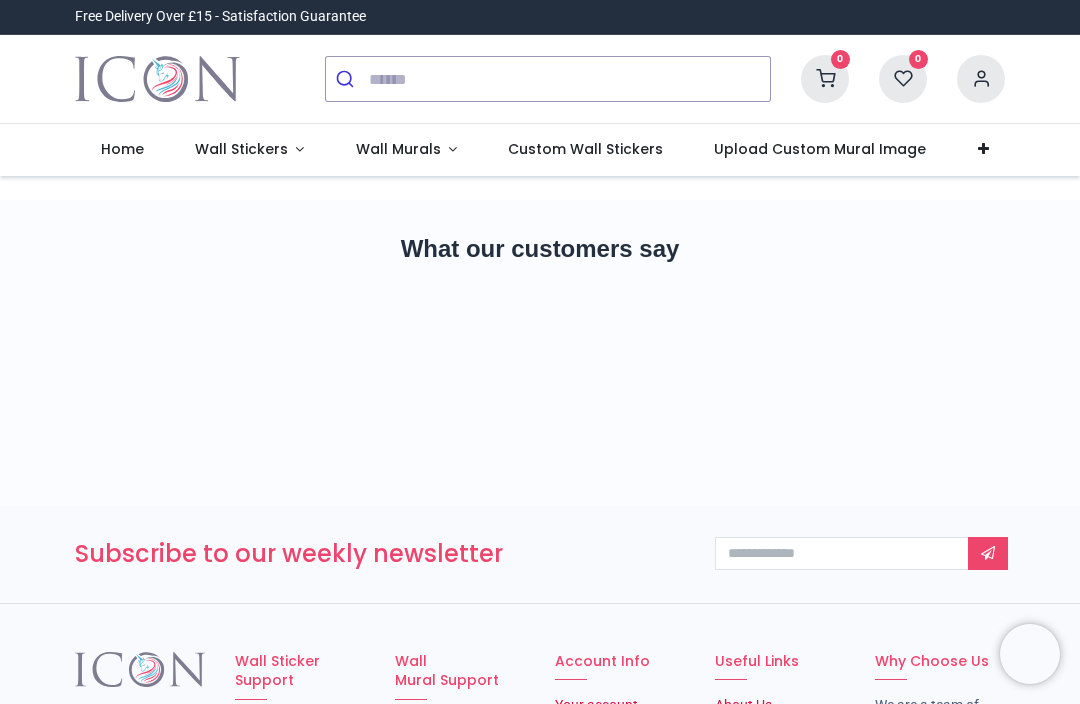 scroll, scrollTop: 0, scrollLeft: 0, axis: both 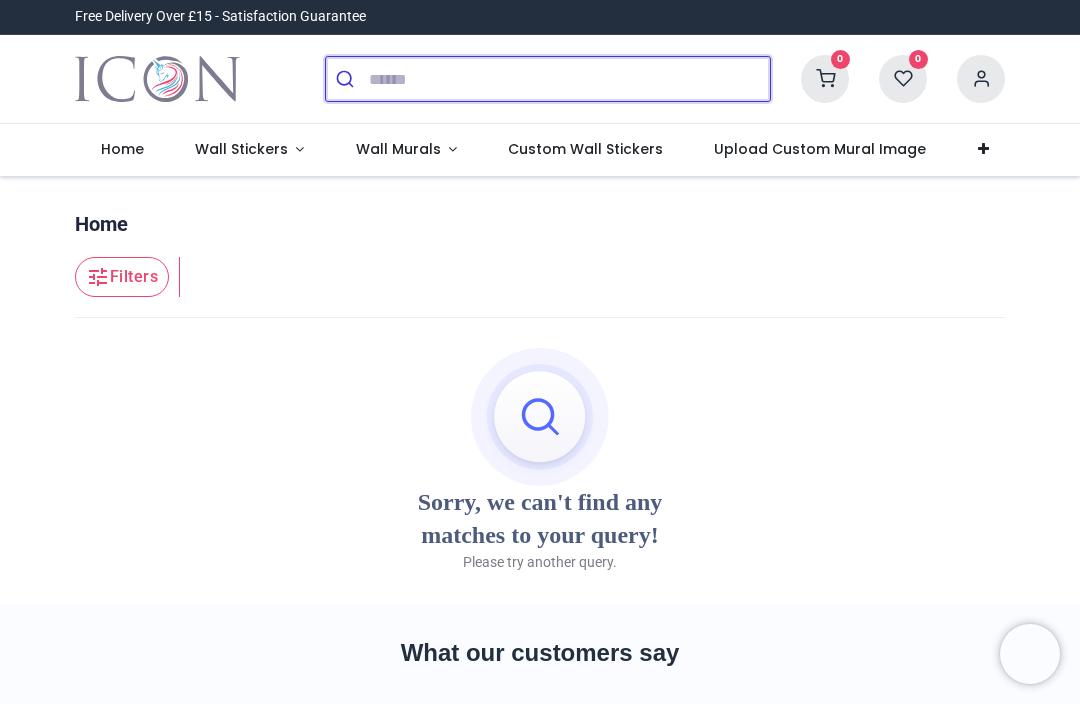click at bounding box center [569, 79] 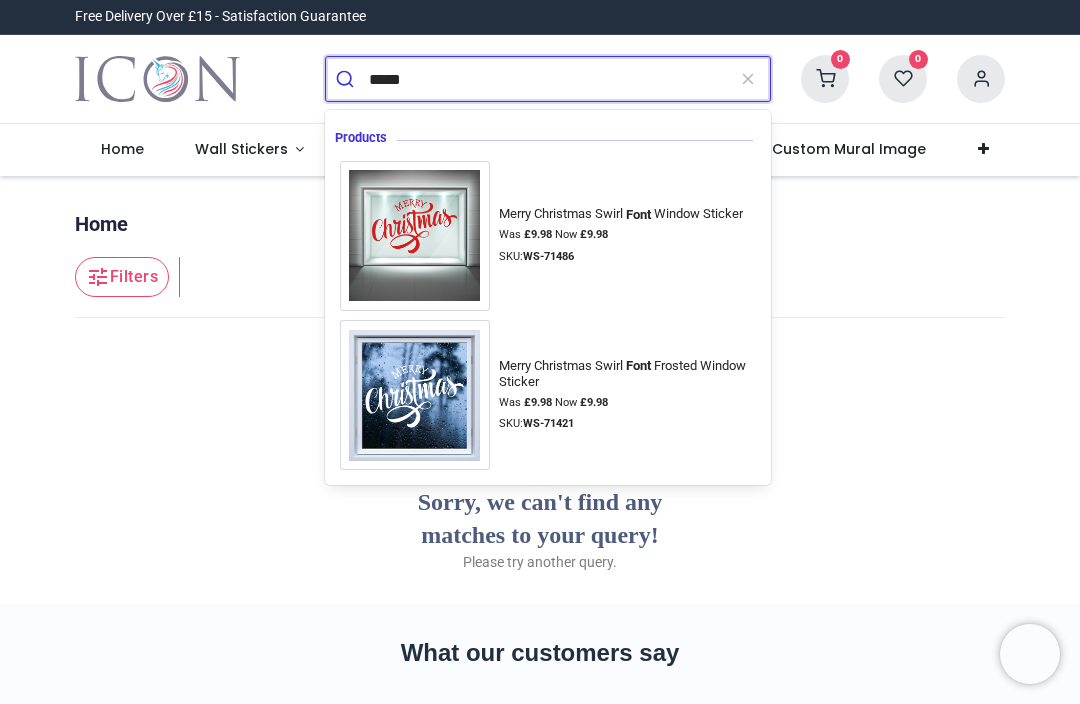 type on "*****" 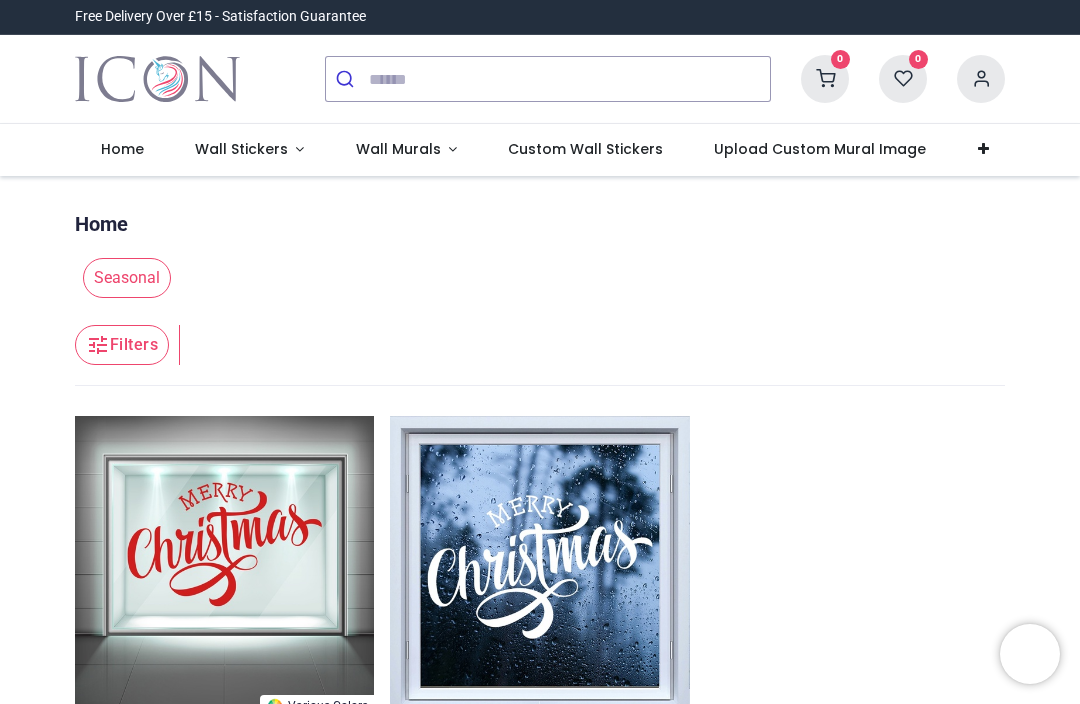 scroll, scrollTop: 0, scrollLeft: 0, axis: both 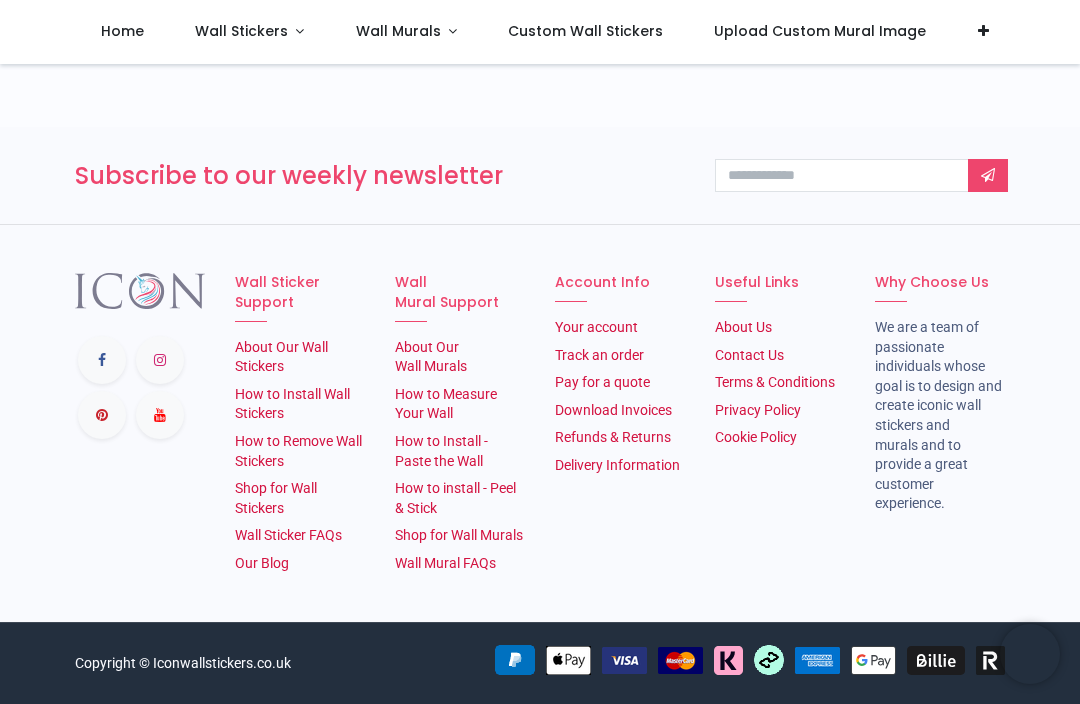 click on "Wall Sticker FAQs" at bounding box center (288, 535) 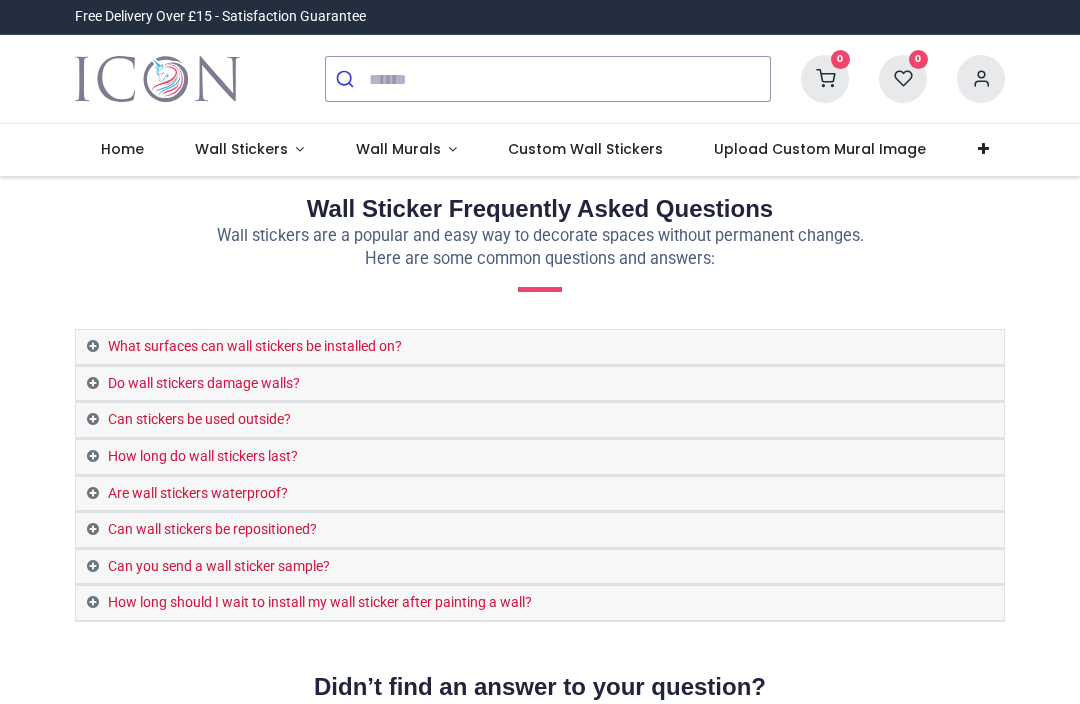 scroll, scrollTop: 0, scrollLeft: 0, axis: both 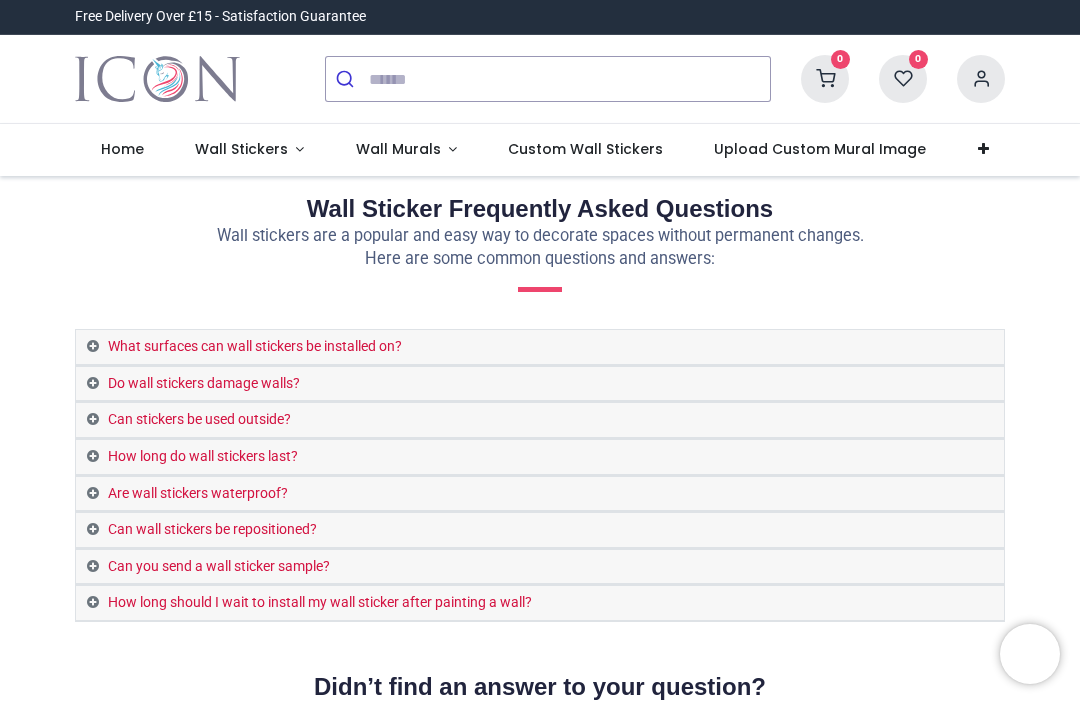 click on "Can stickers be used outside?" at bounding box center (540, 420) 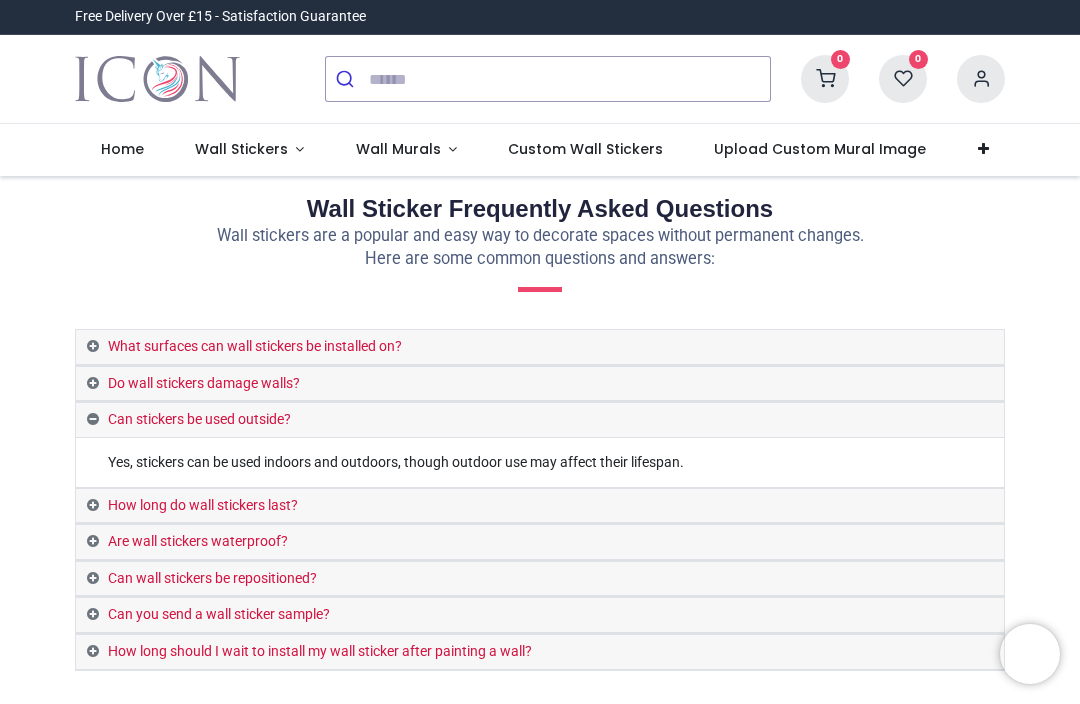 scroll, scrollTop: 0, scrollLeft: 0, axis: both 